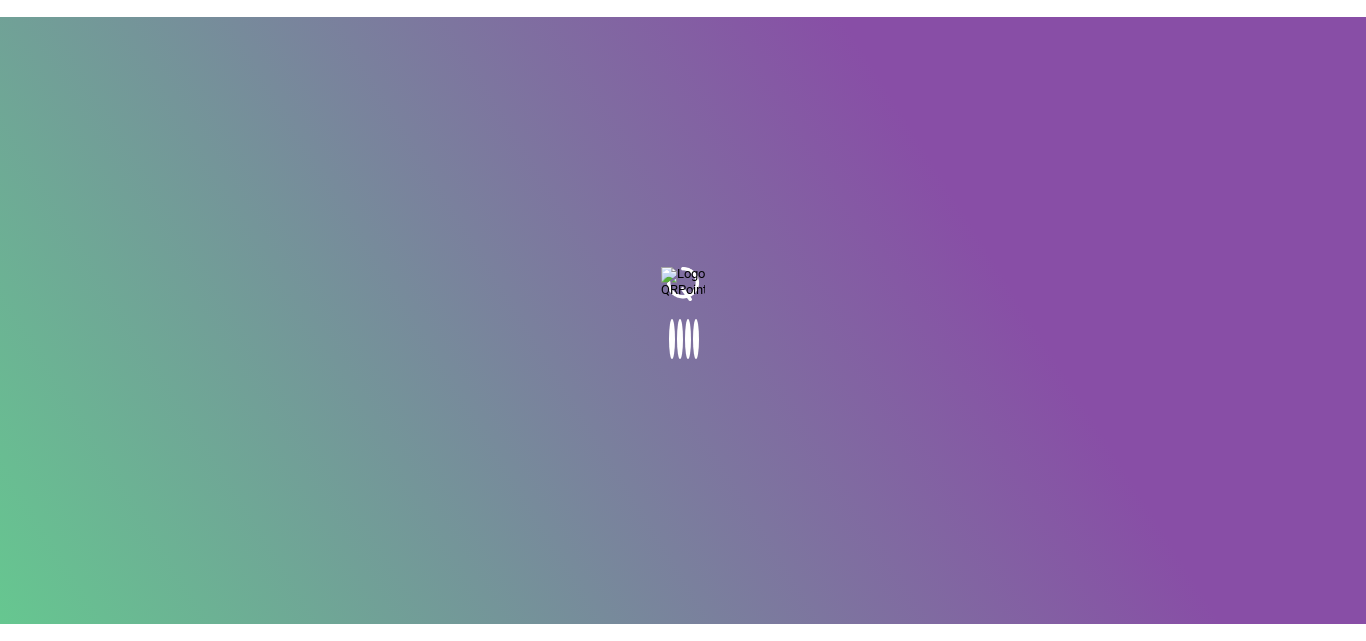scroll, scrollTop: 0, scrollLeft: 0, axis: both 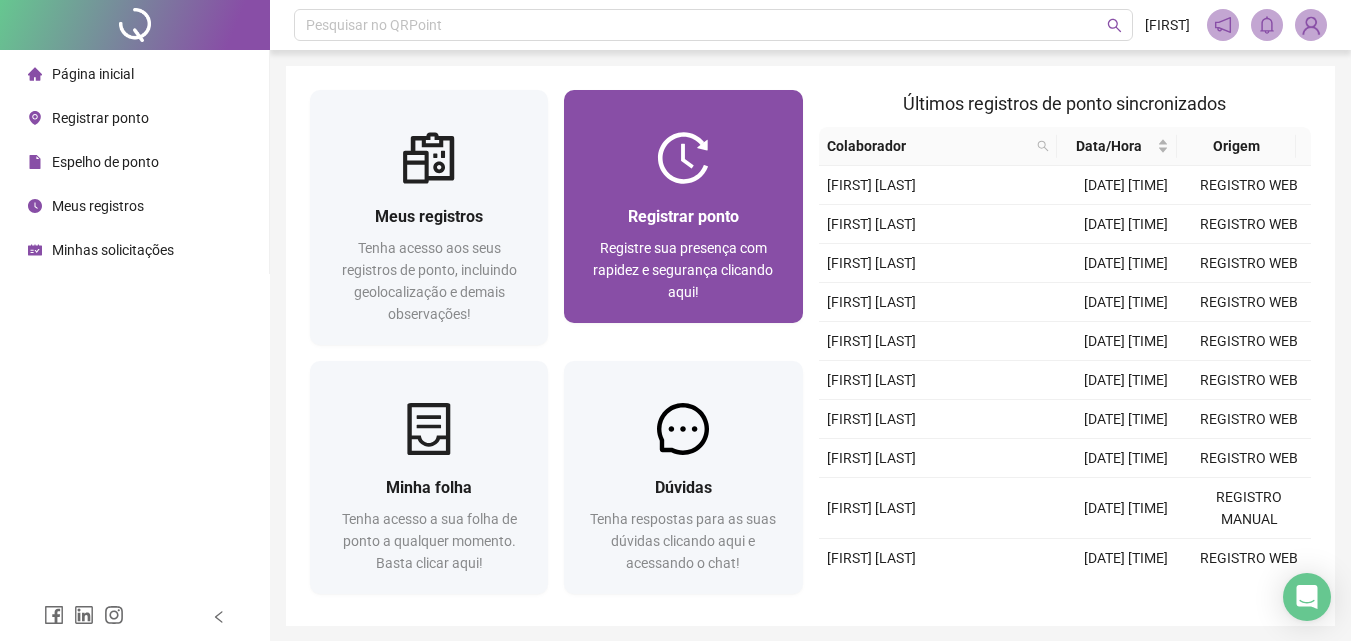 click at bounding box center [683, 158] 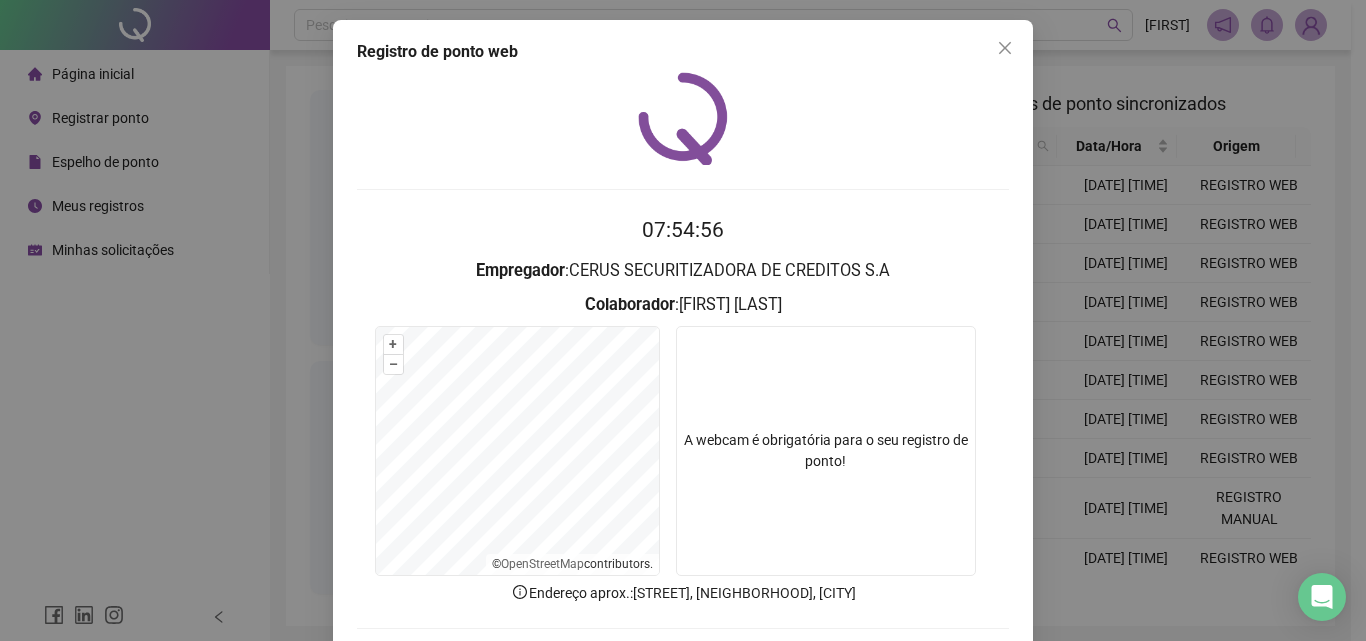scroll, scrollTop: 96, scrollLeft: 0, axis: vertical 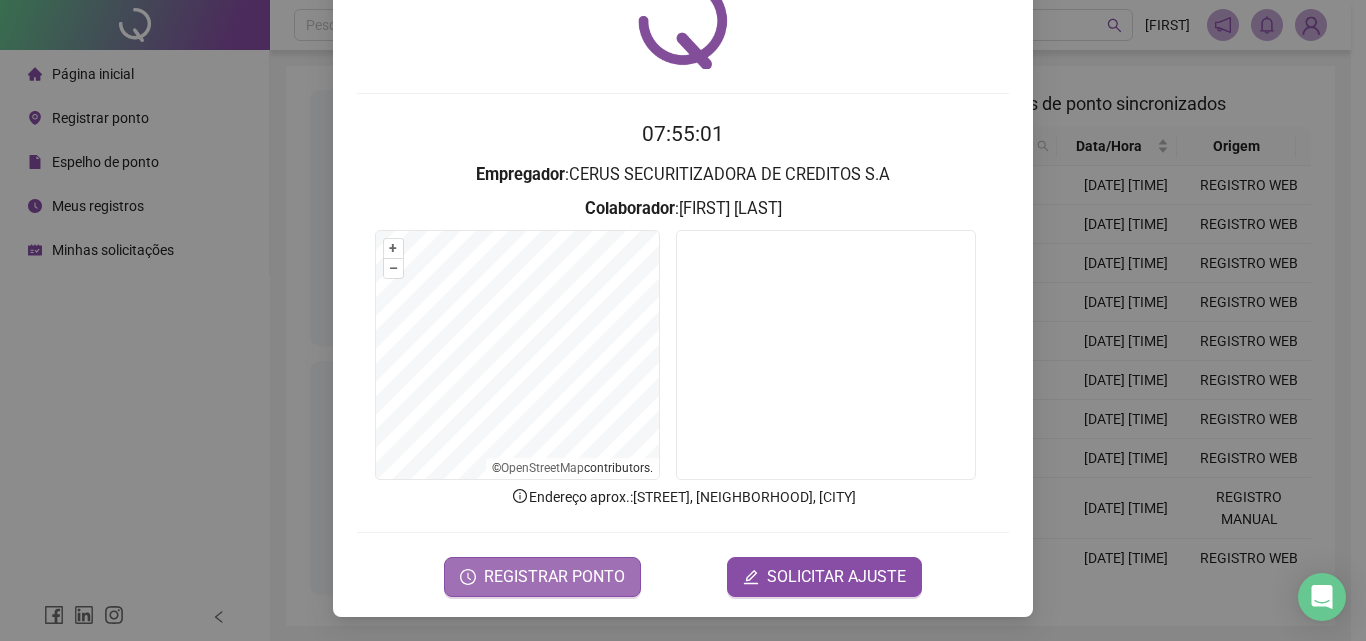 click on "REGISTRAR PONTO" at bounding box center [542, 577] 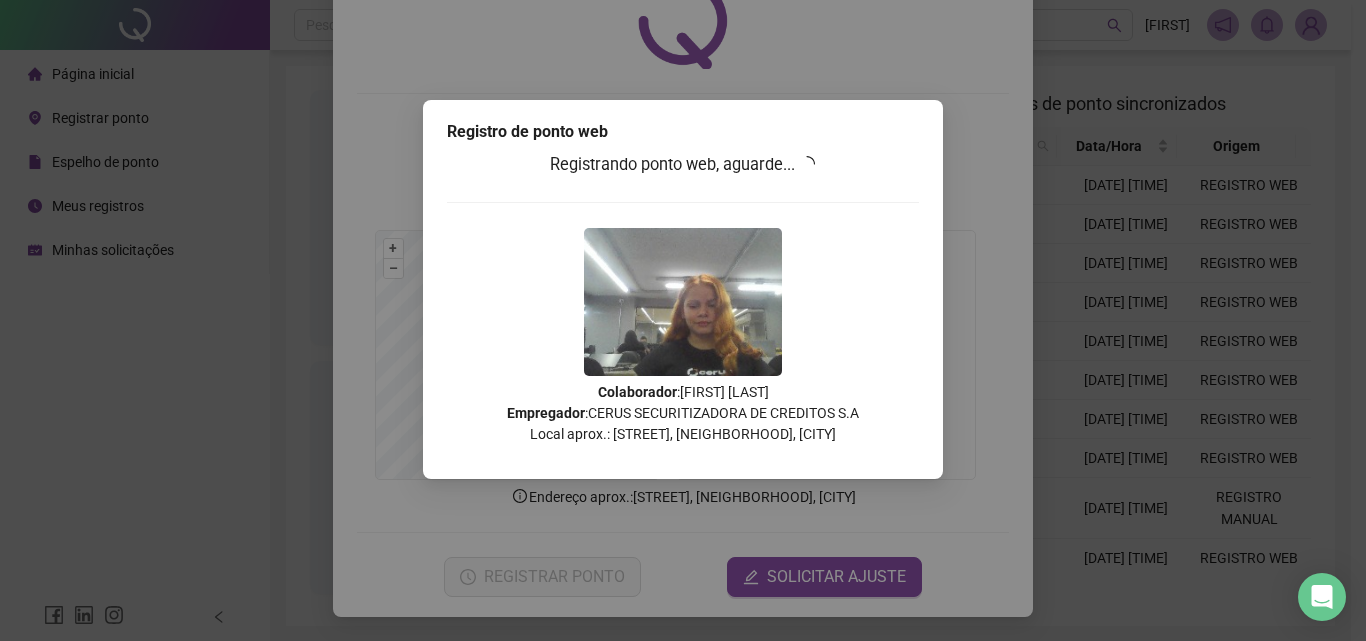 click on "Registro de ponto web Registrando ponto web, aguarde...   Colaborador :  PALOMA DA SILVA LOPES  Empregador :  CERUS SECURITIZADORA DE CREDITOS S.A Local aprox.: Avenida Atilano de Moura, Salinas, Fortaleza" at bounding box center [683, 320] 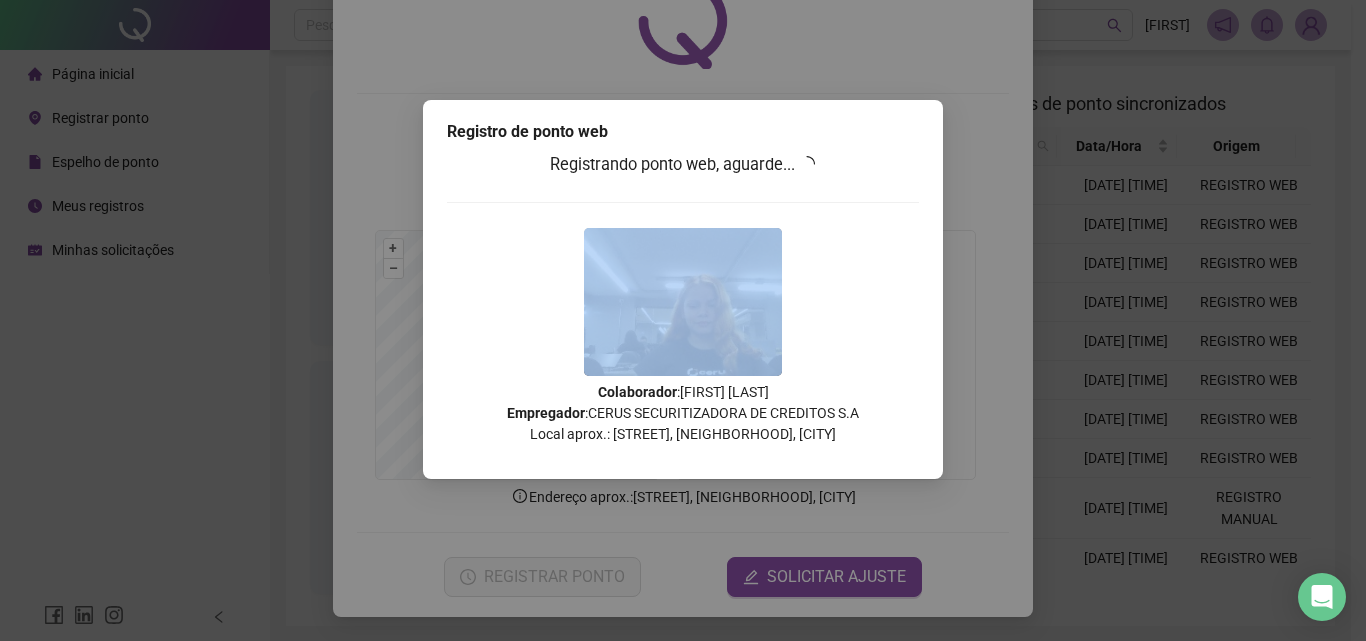 click on "Registro de ponto web Registrando ponto web, aguarde...   Colaborador :  PALOMA DA SILVA LOPES  Empregador :  CERUS SECURITIZADORA DE CREDITOS S.A Local aprox.: Avenida Atilano de Moura, Salinas, Fortaleza" at bounding box center (683, 320) 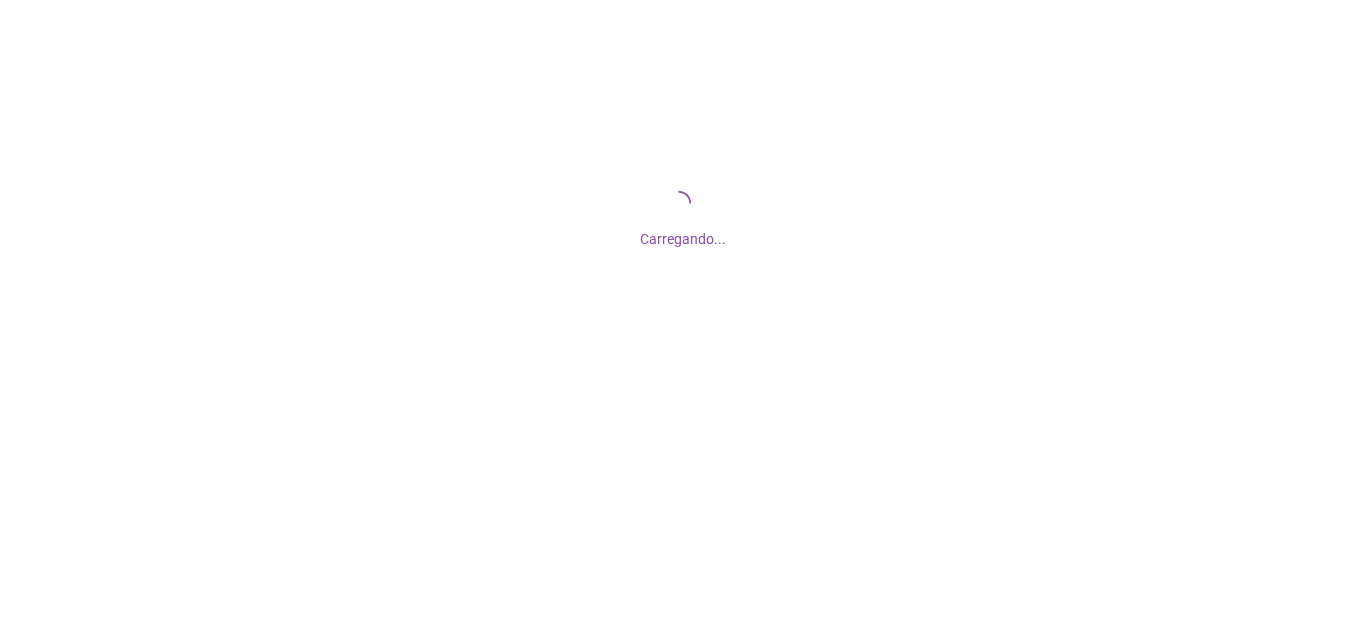 scroll, scrollTop: 0, scrollLeft: 0, axis: both 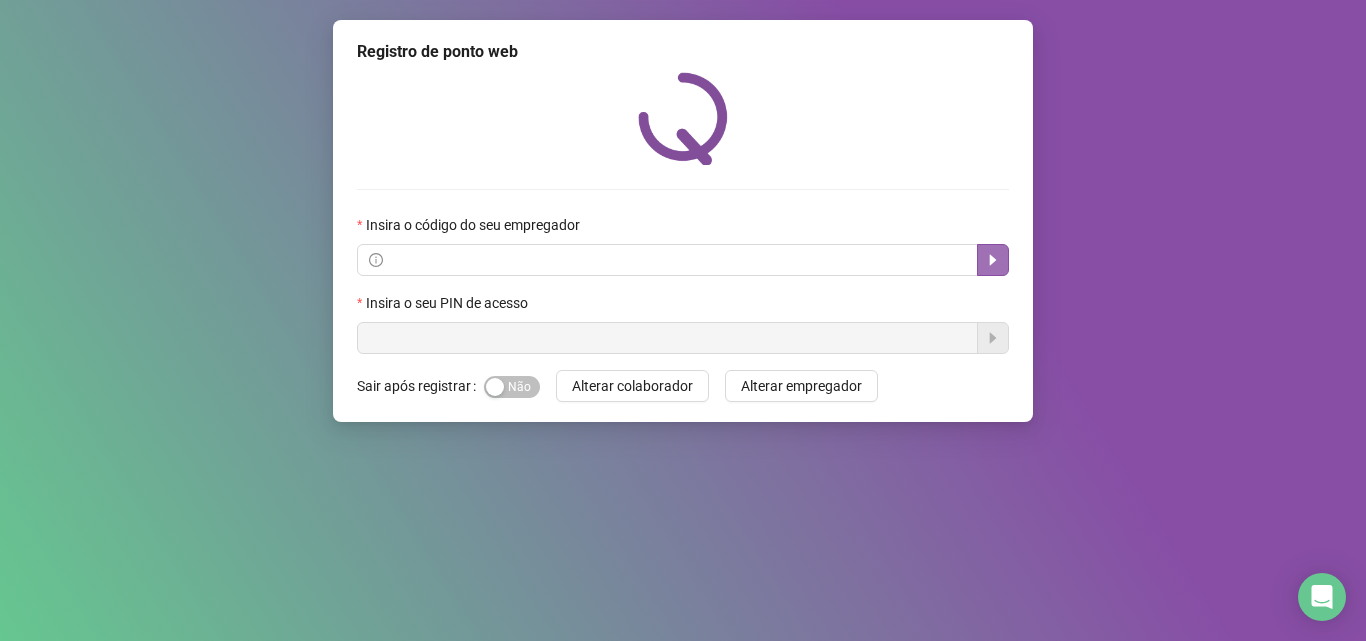 click at bounding box center [993, 260] 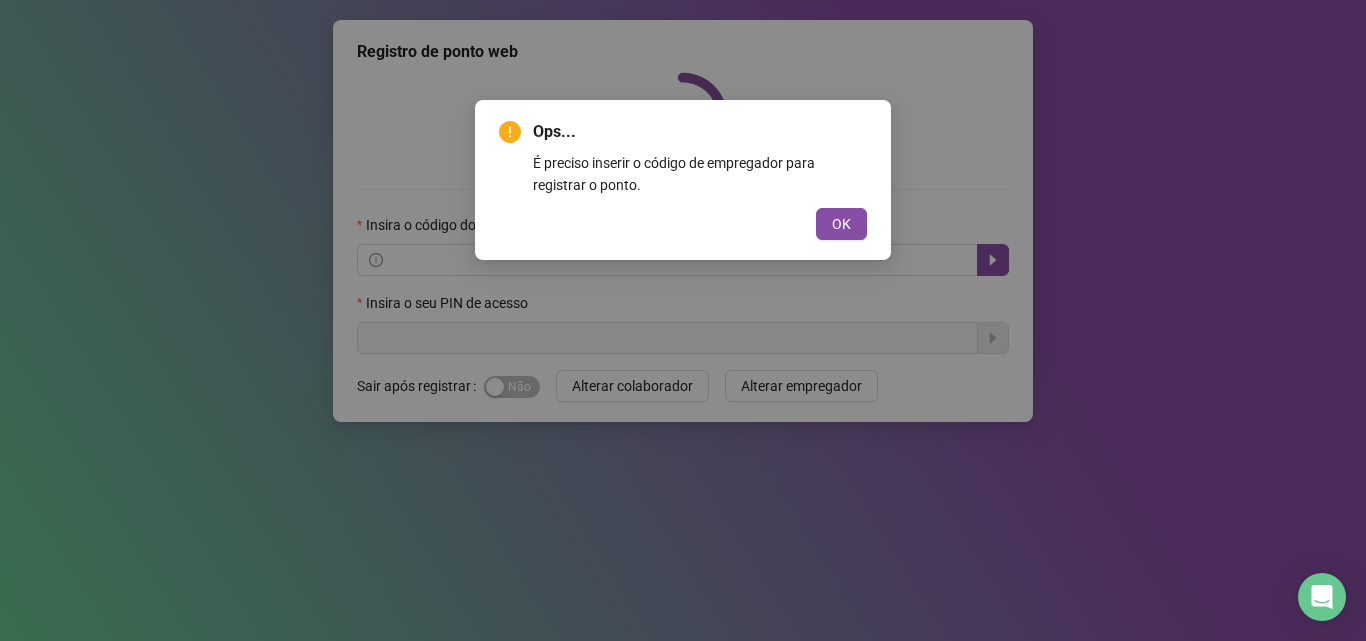 click on "Ops... É preciso inserir o código de empregador para registrar o ponto. OK" at bounding box center [683, 180] 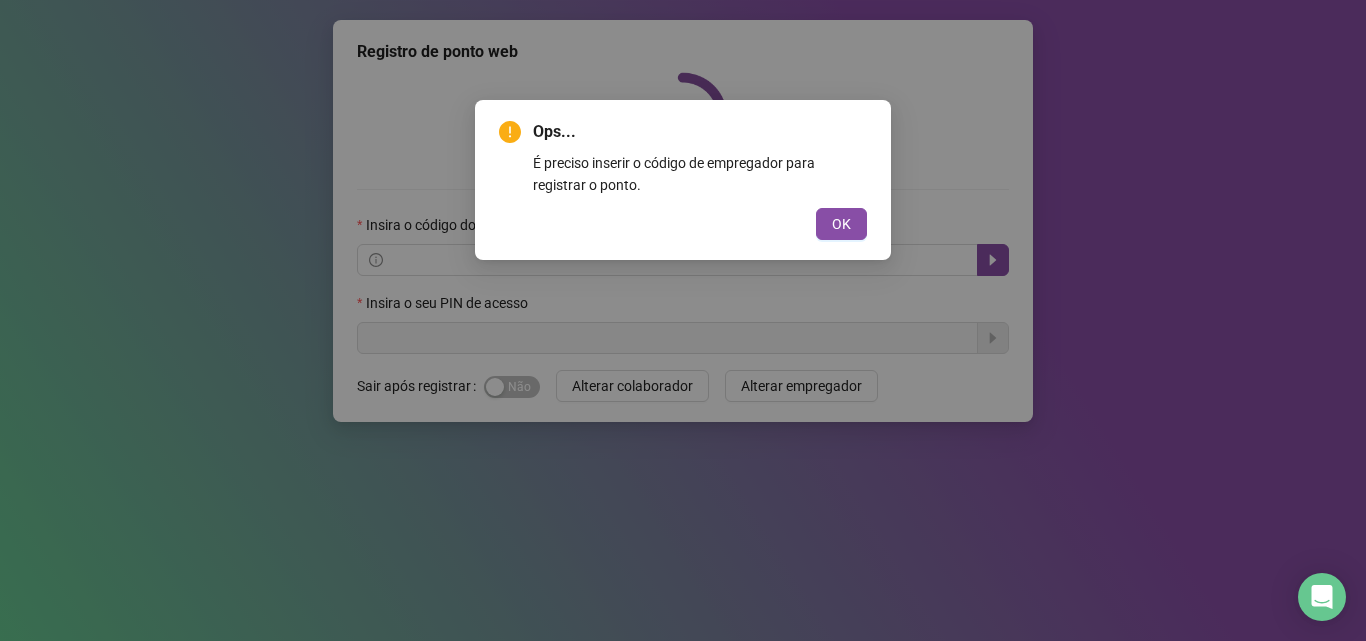 click on "OK" at bounding box center [841, 224] 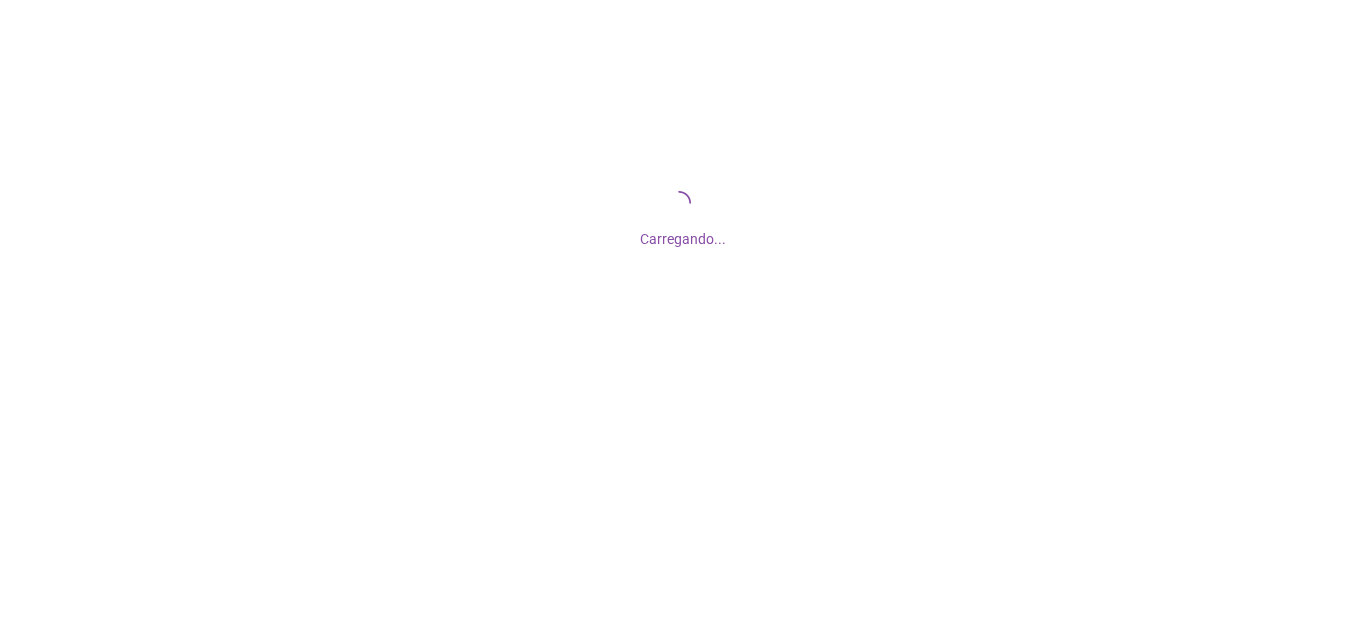 scroll, scrollTop: 0, scrollLeft: 0, axis: both 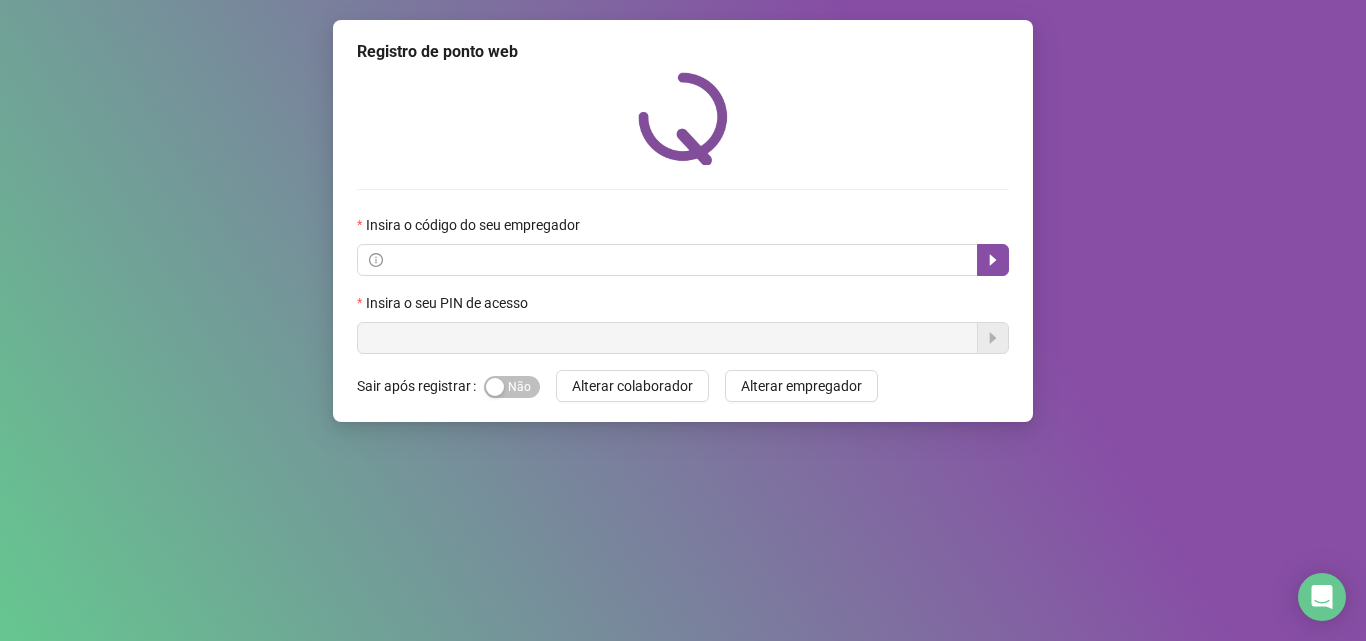 click on "Registro de ponto web Insira o código do seu empregador Insira o seu PIN de acesso Sair após registrar Sim Não Alterar colaborador Alterar empregador" at bounding box center [683, 320] 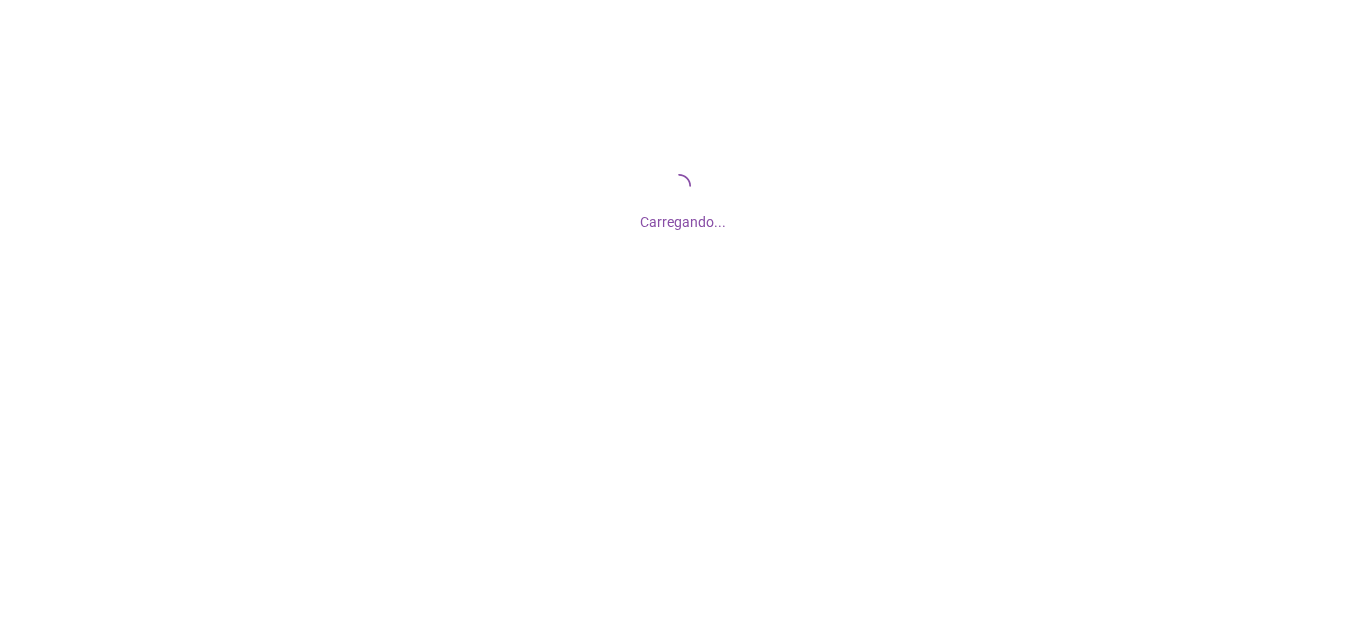 scroll, scrollTop: 0, scrollLeft: 0, axis: both 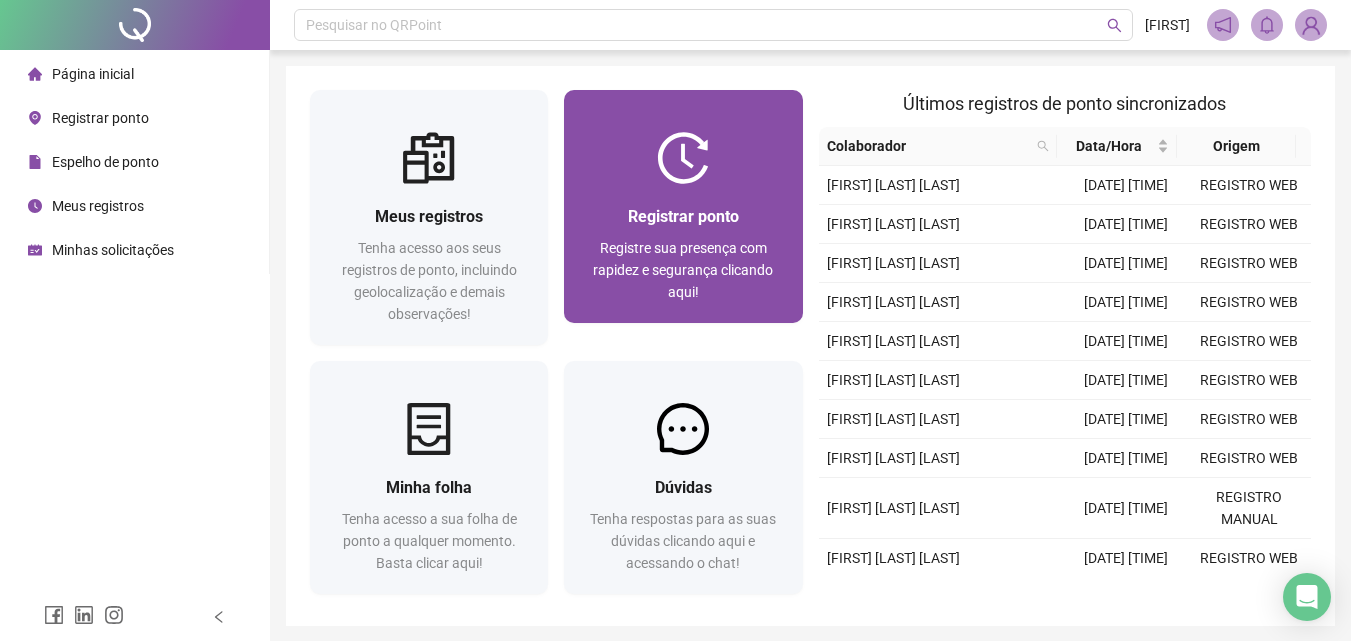 click at bounding box center [683, 158] 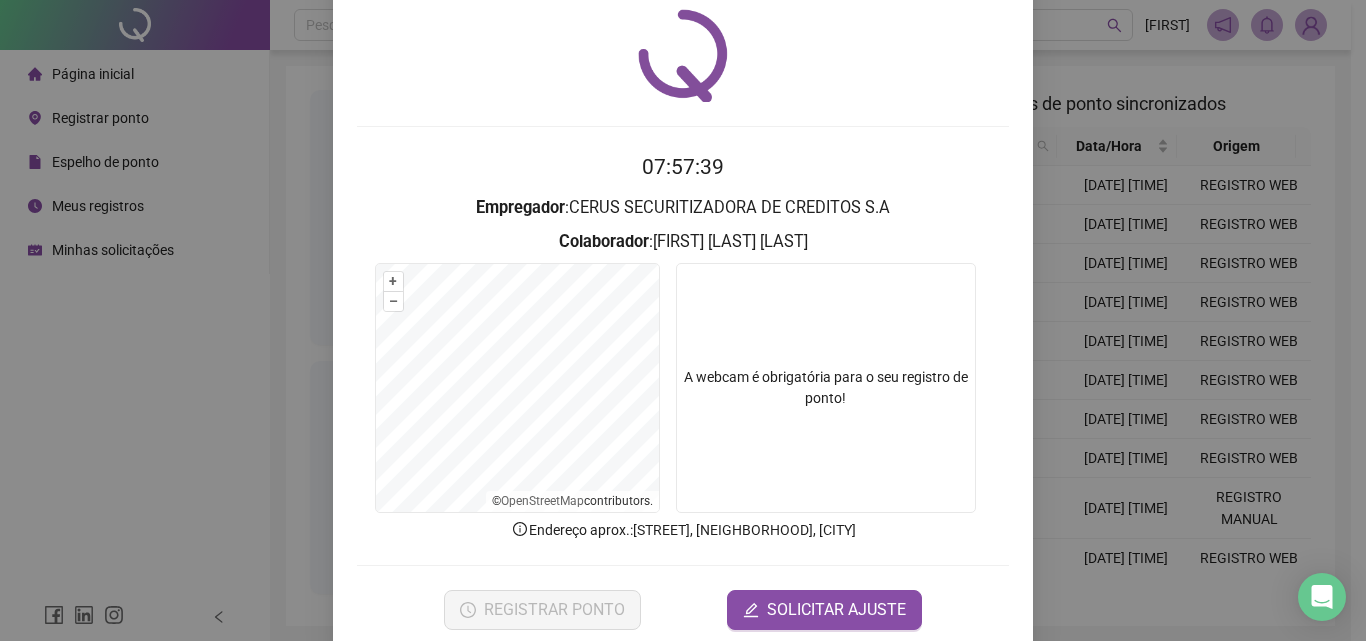 scroll, scrollTop: 96, scrollLeft: 0, axis: vertical 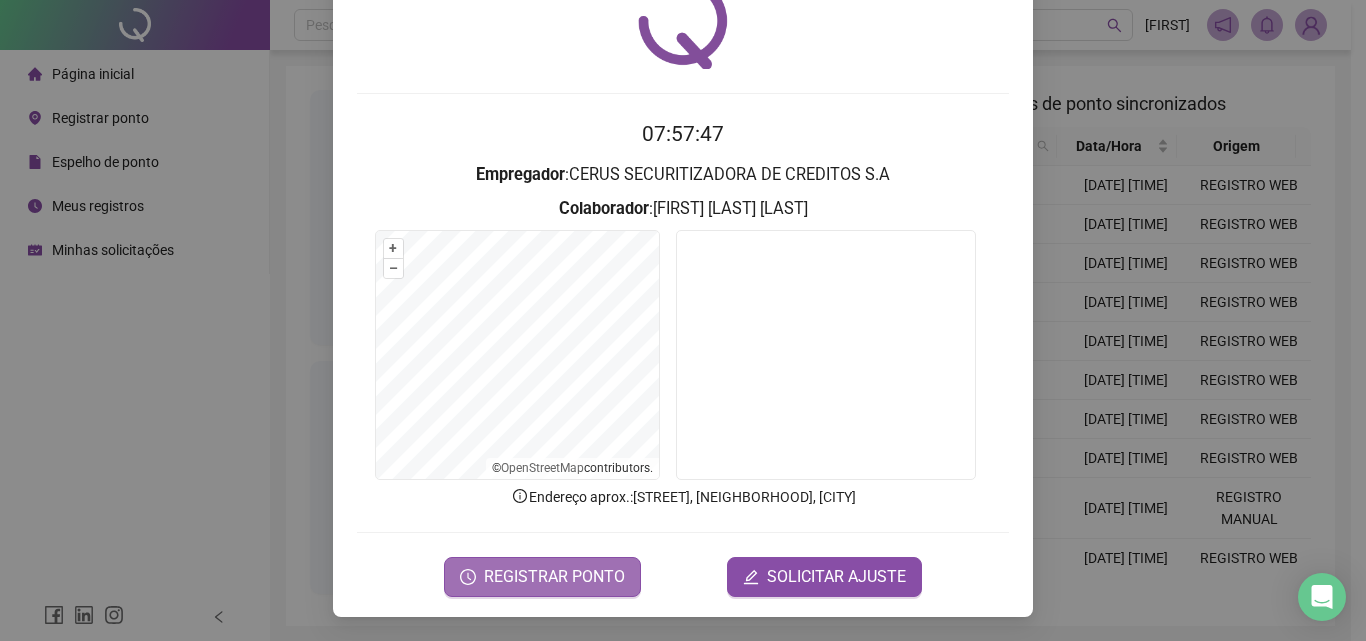 click on "REGISTRAR PONTO" at bounding box center (542, 577) 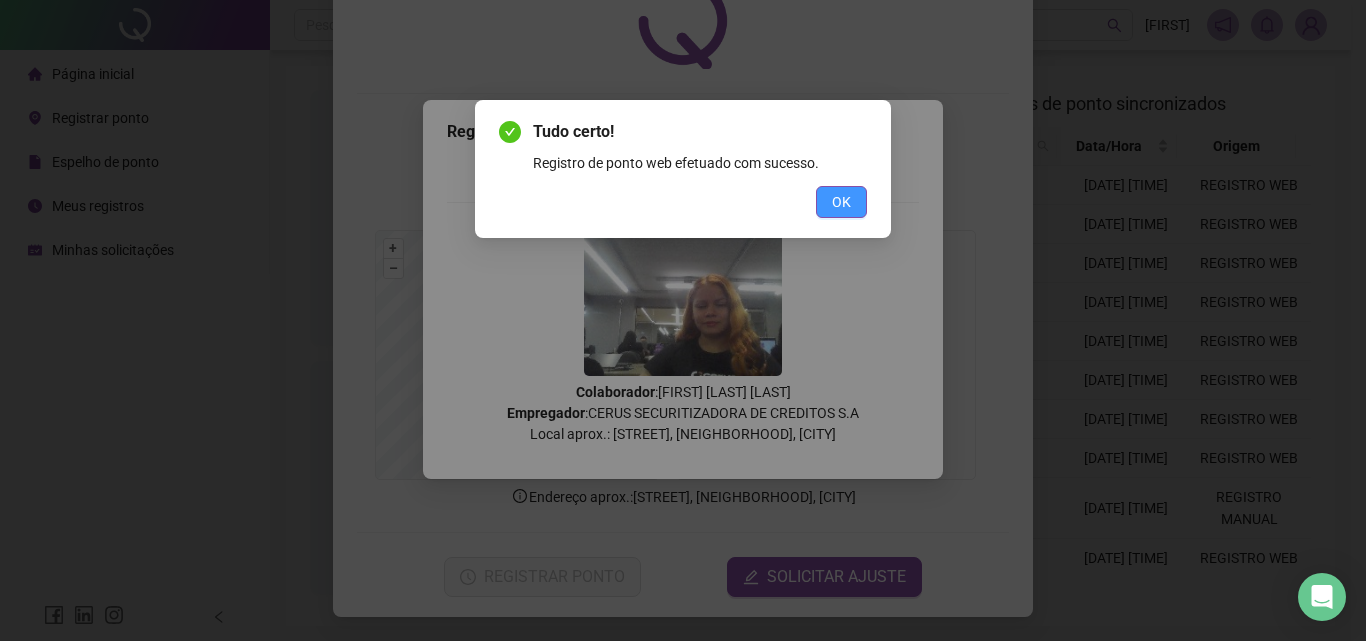 click on "OK" at bounding box center (841, 202) 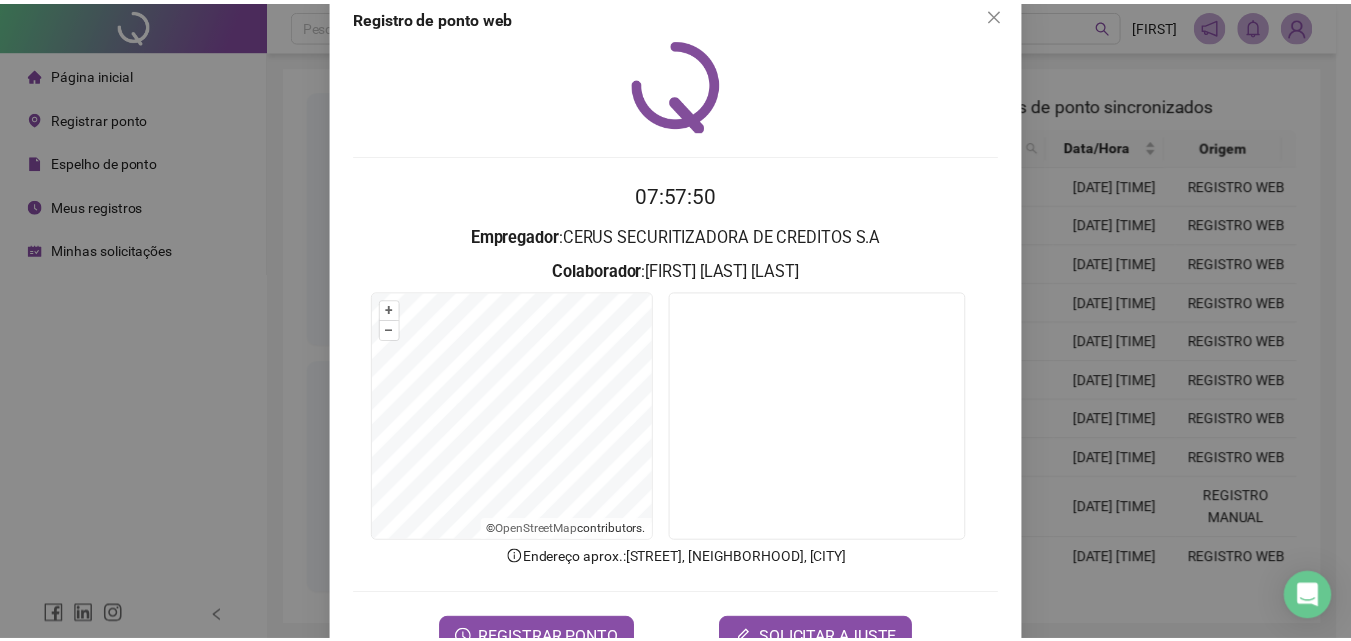 scroll, scrollTop: 0, scrollLeft: 0, axis: both 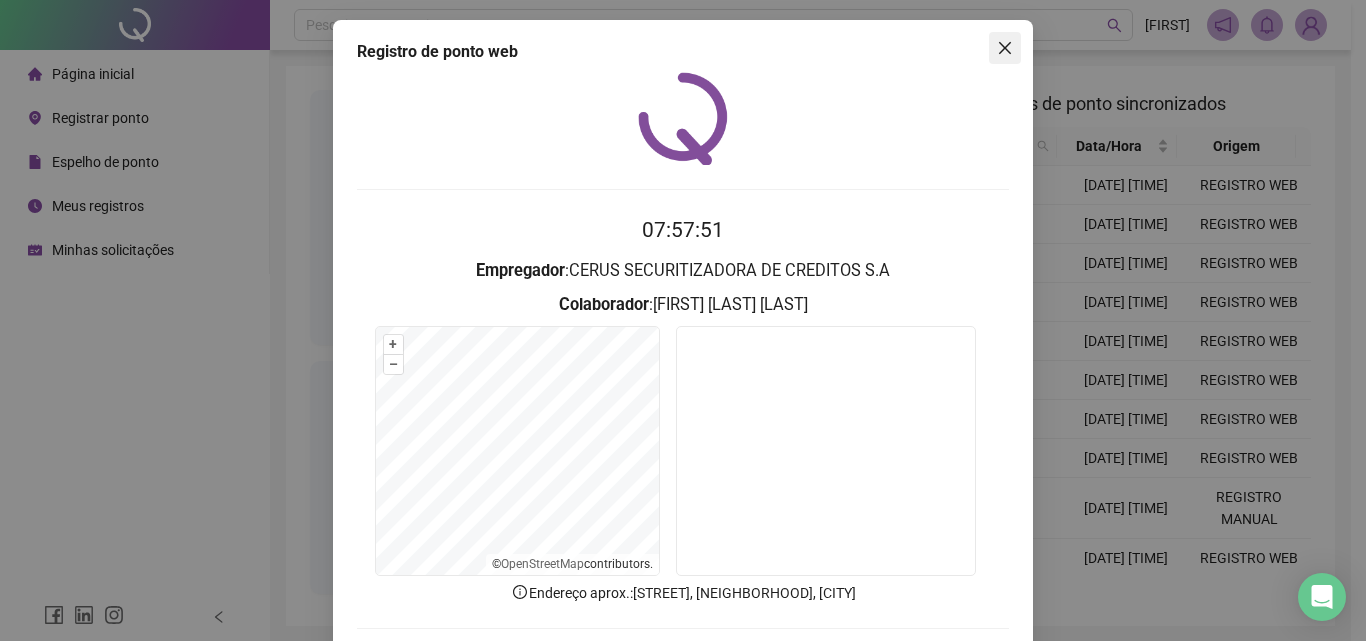click 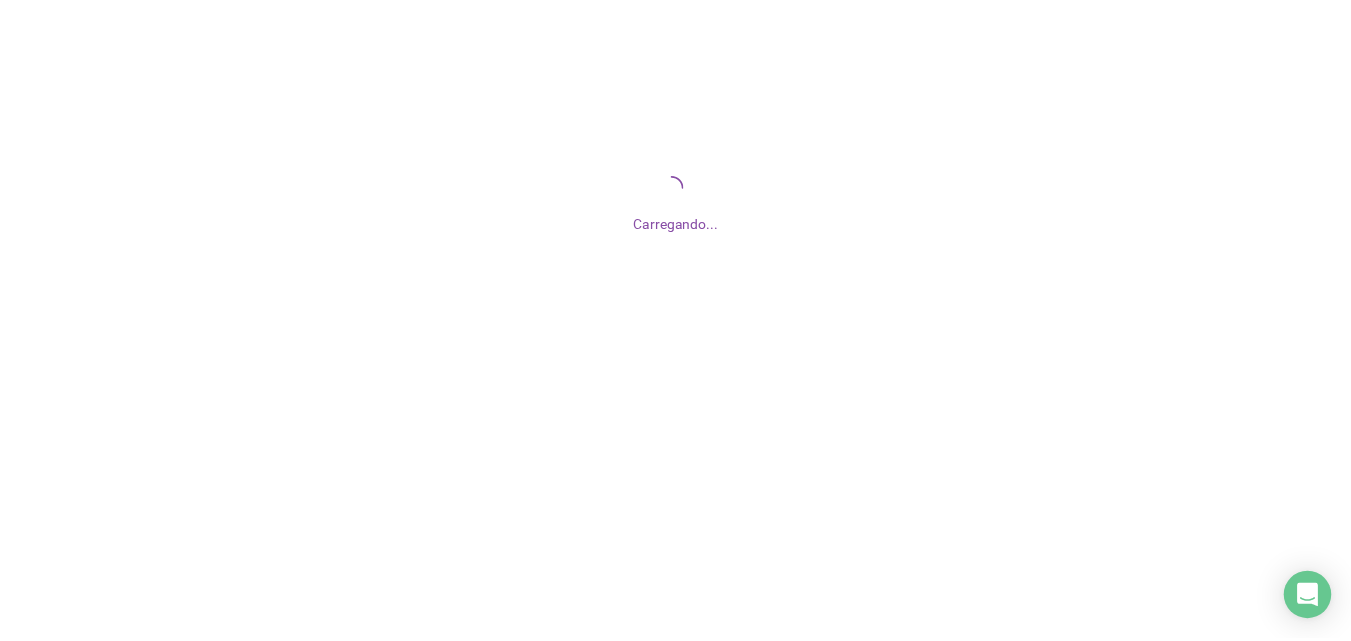 scroll, scrollTop: 0, scrollLeft: 0, axis: both 